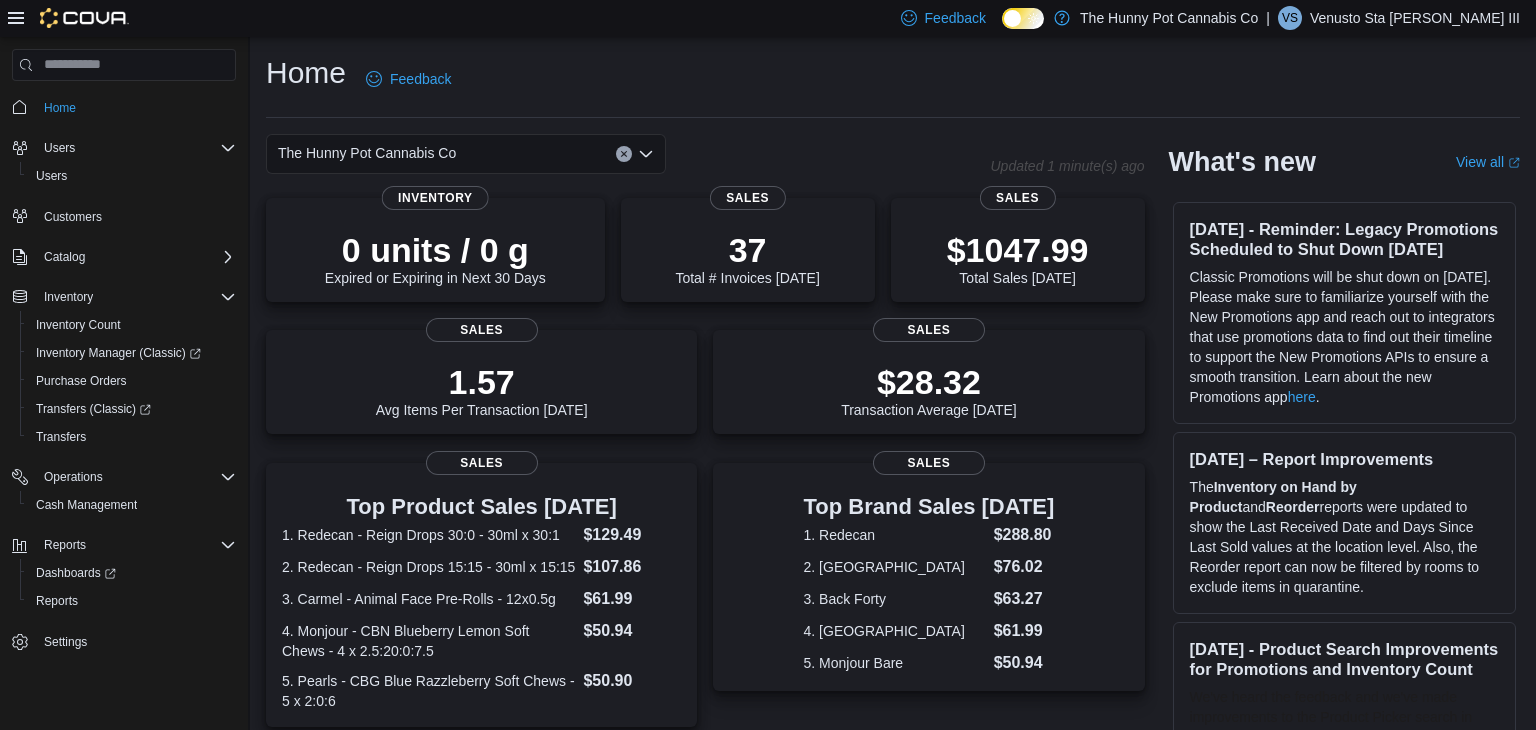 scroll, scrollTop: 0, scrollLeft: 0, axis: both 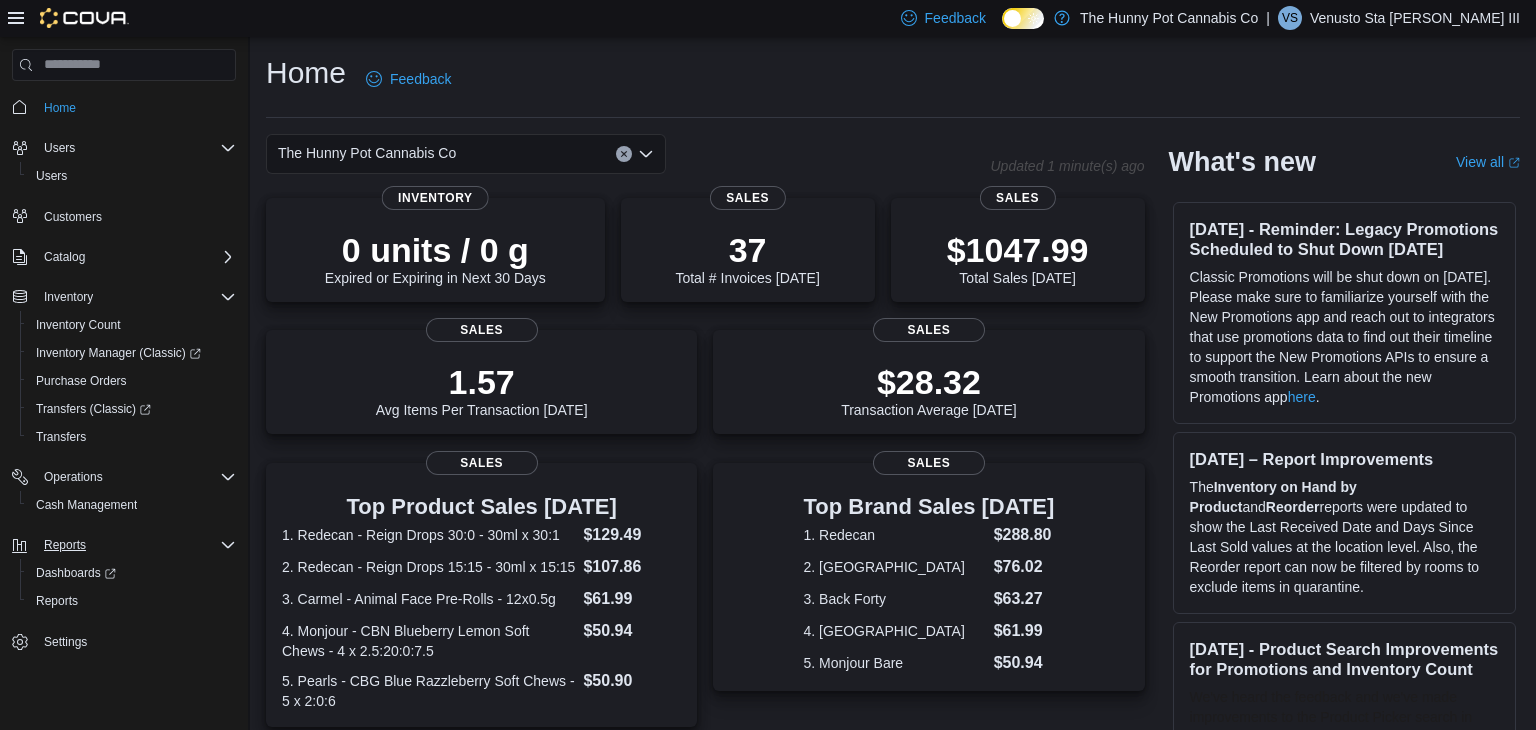 click 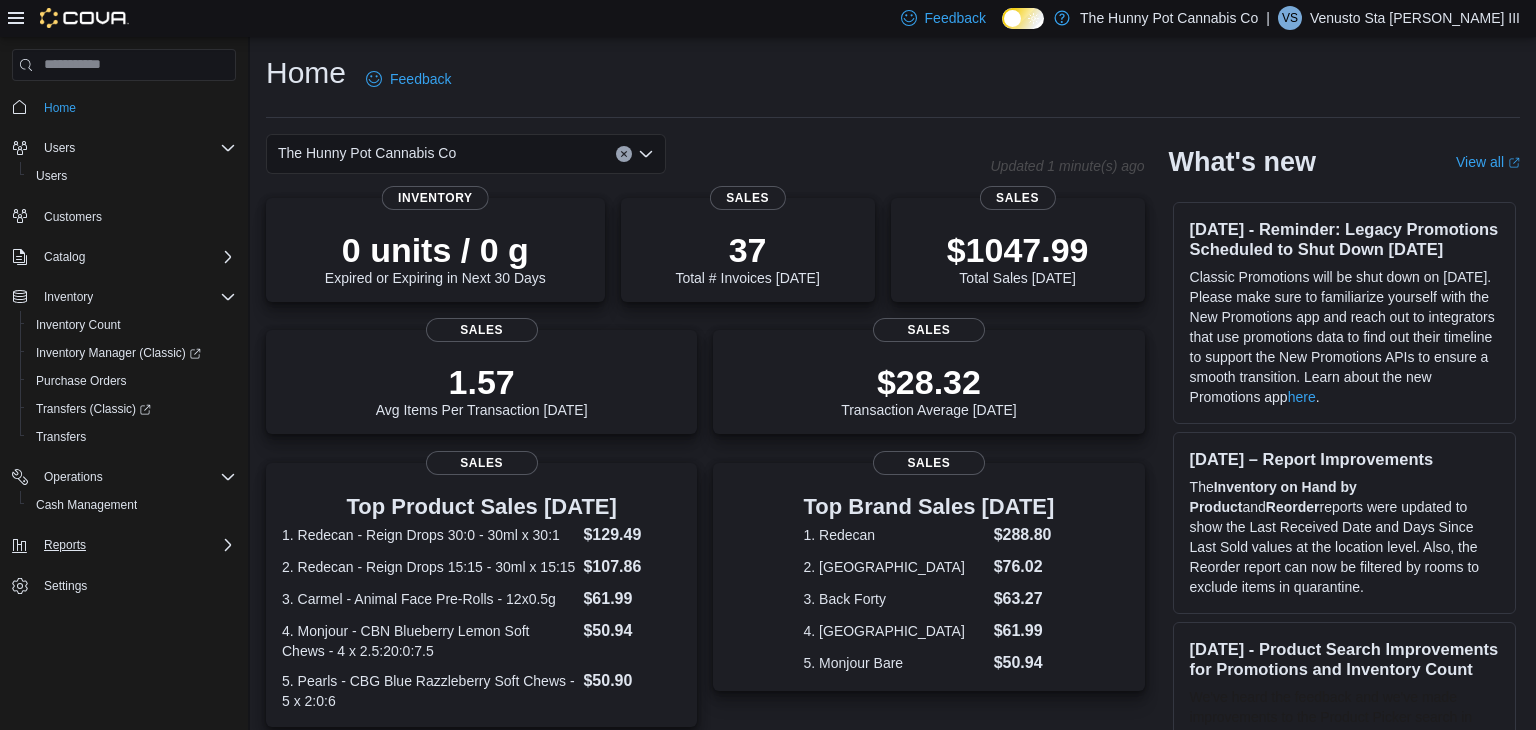 click 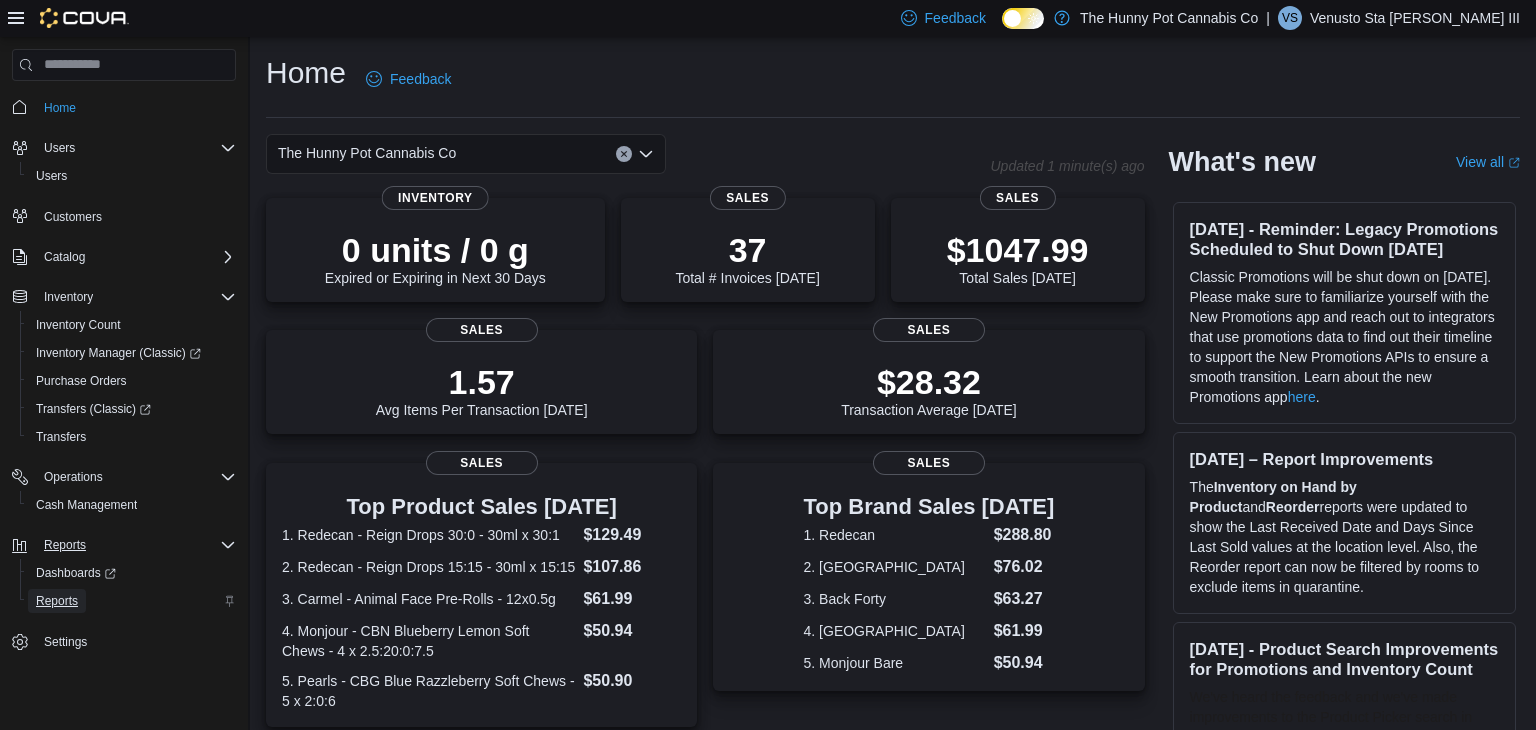 click on "Reports" at bounding box center (57, 601) 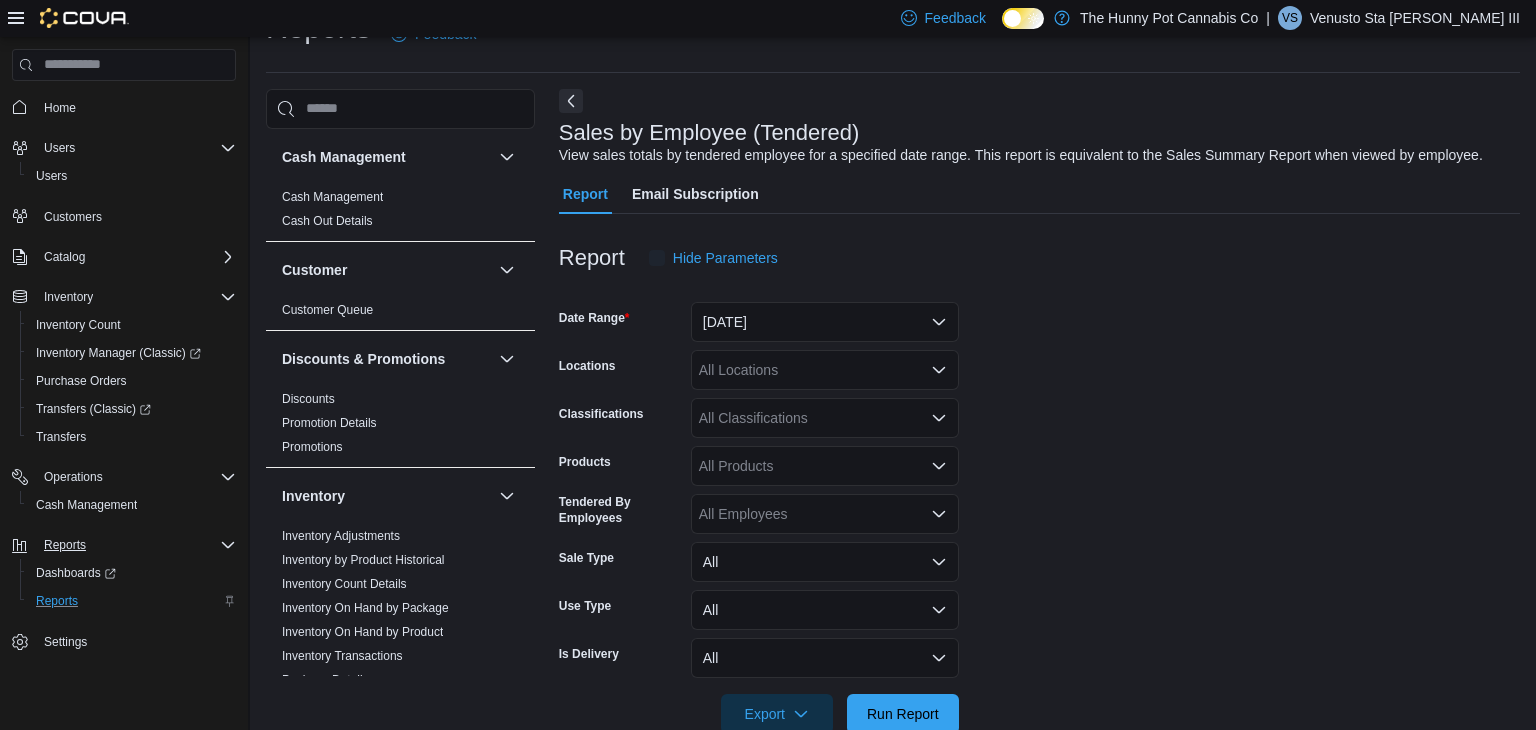 scroll, scrollTop: 46, scrollLeft: 0, axis: vertical 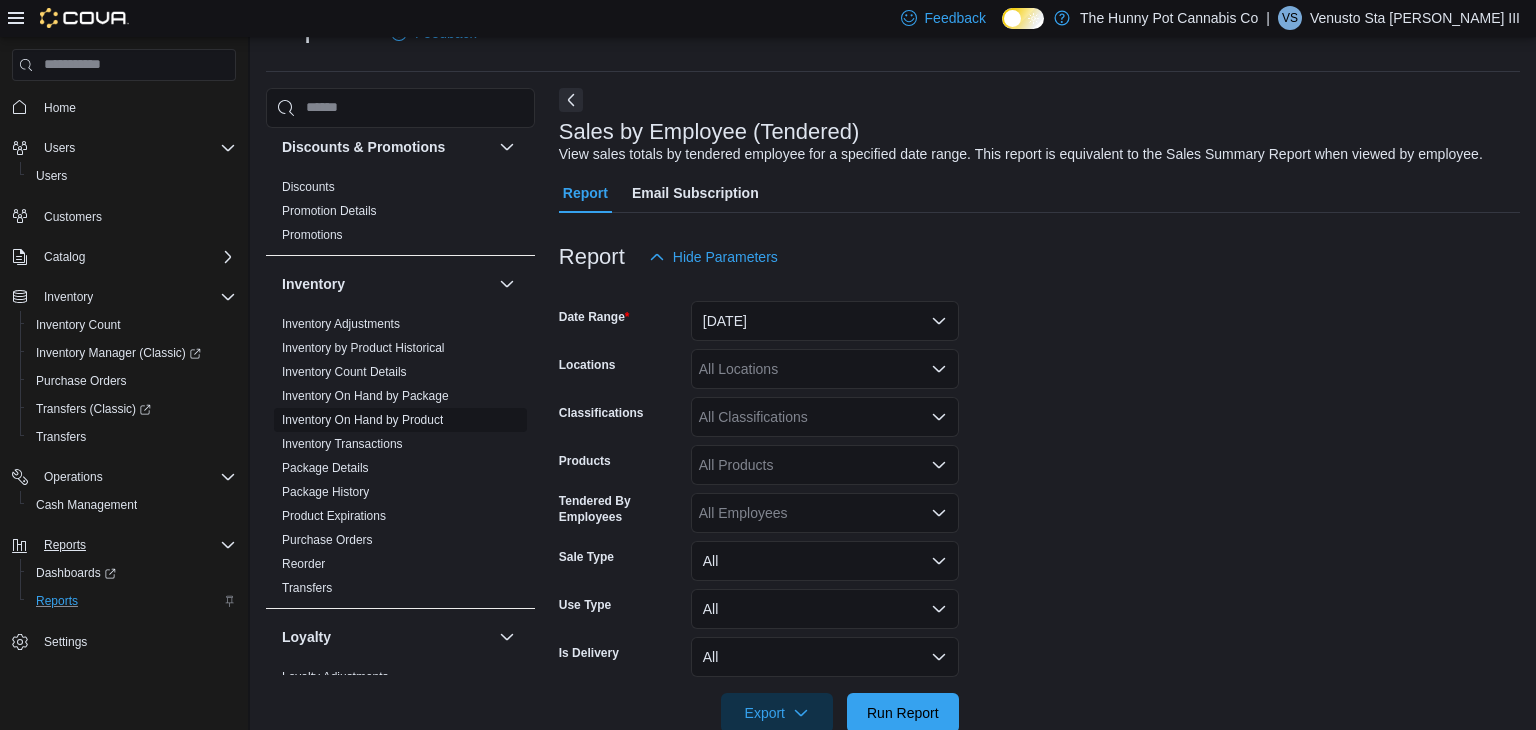 click on "Inventory On Hand by Product" at bounding box center (362, 420) 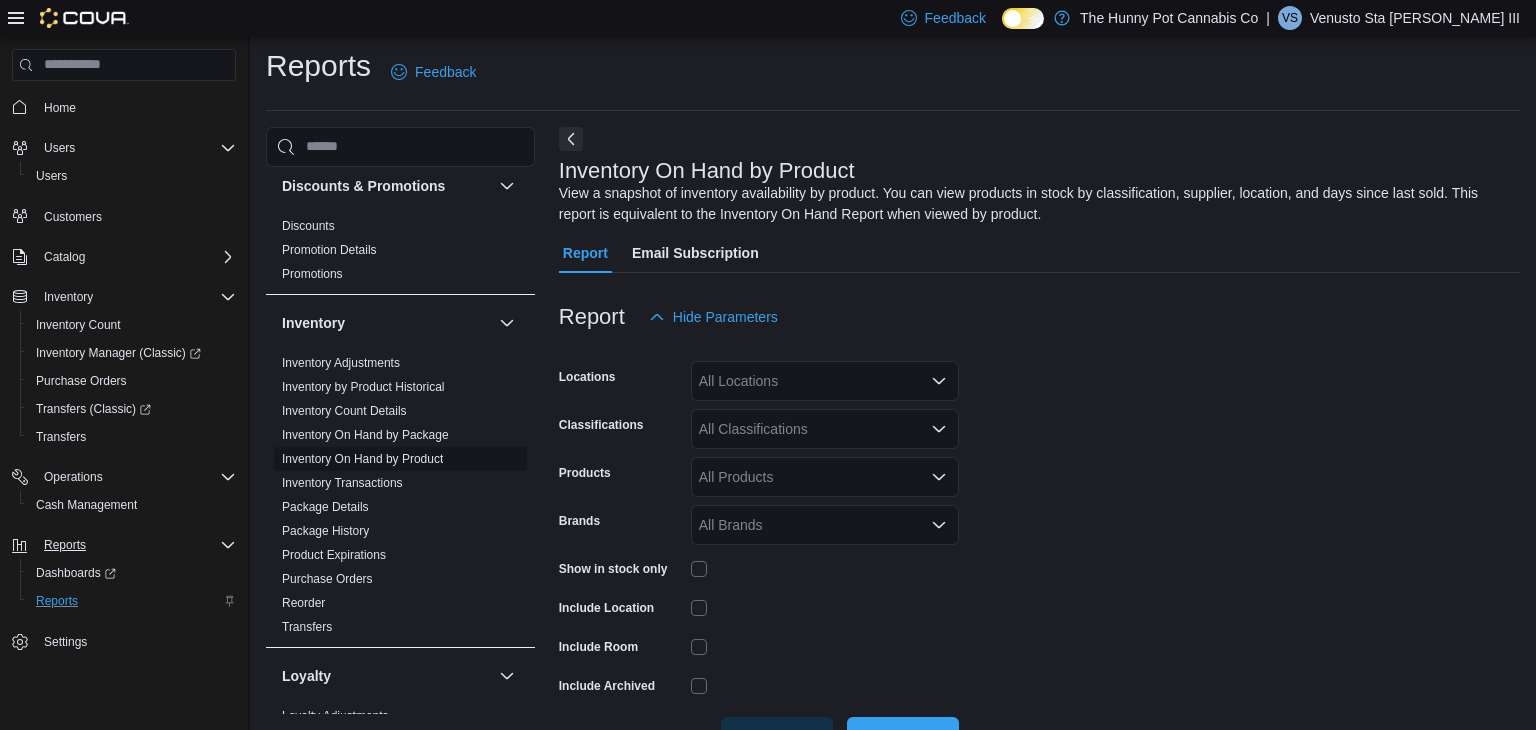 scroll, scrollTop: 67, scrollLeft: 0, axis: vertical 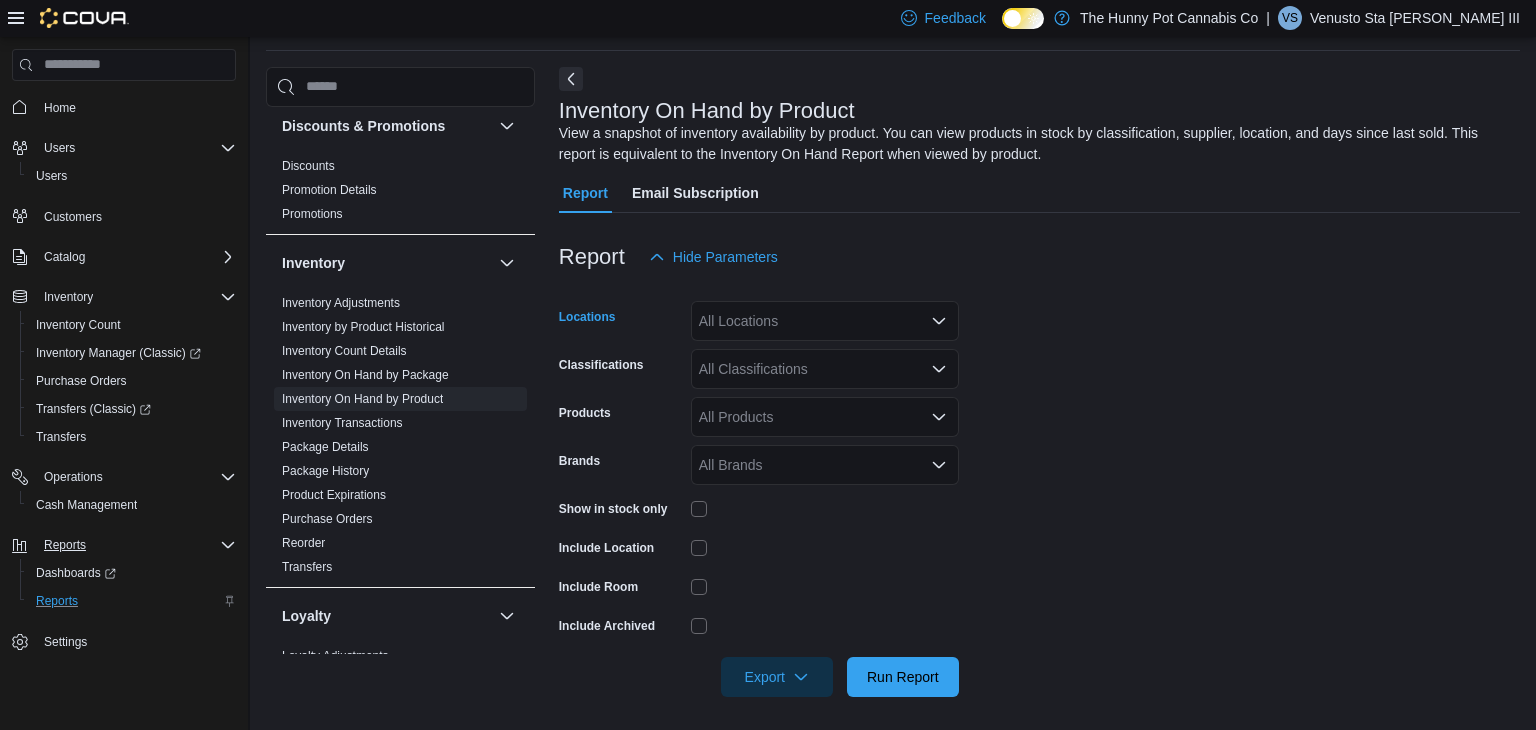click on "All Locations" at bounding box center [825, 321] 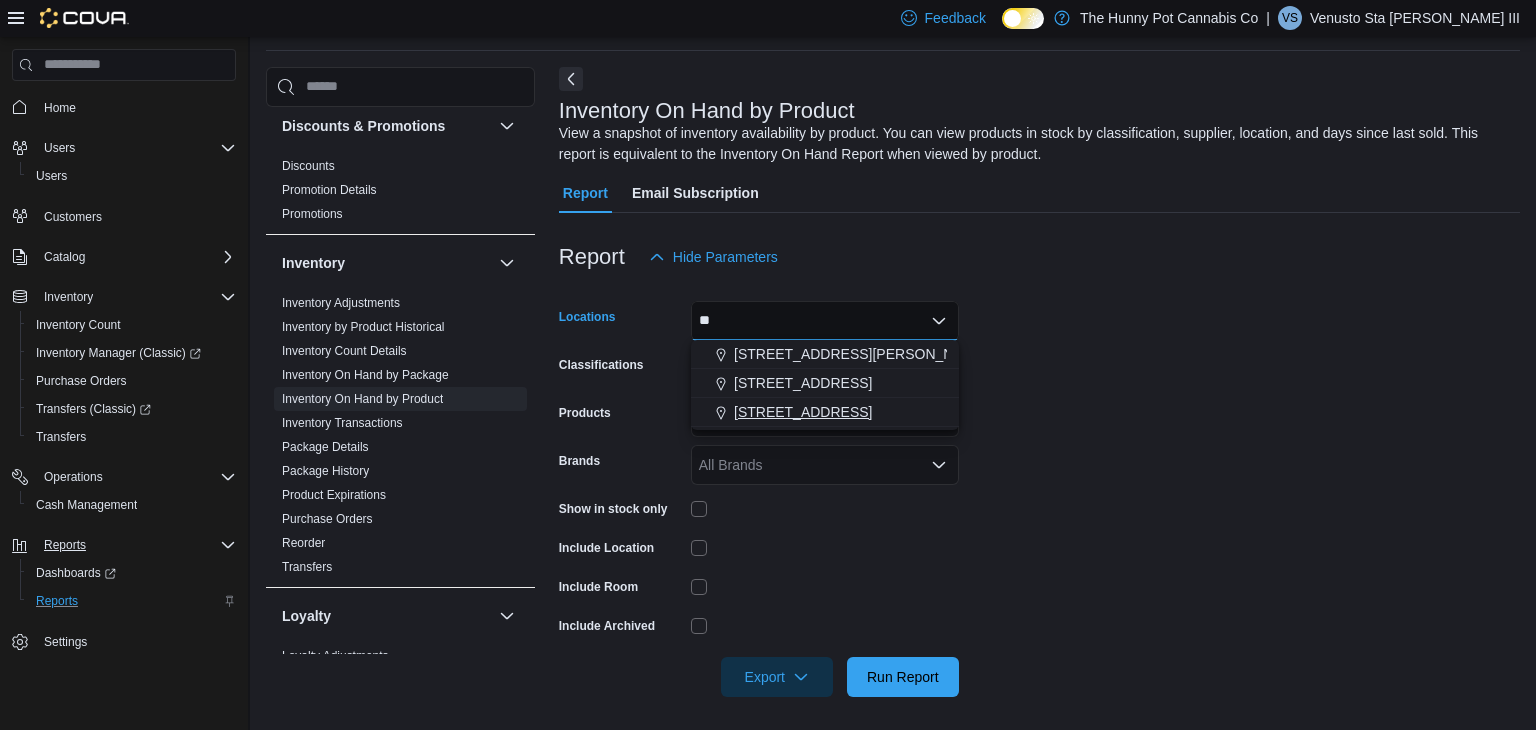type on "**" 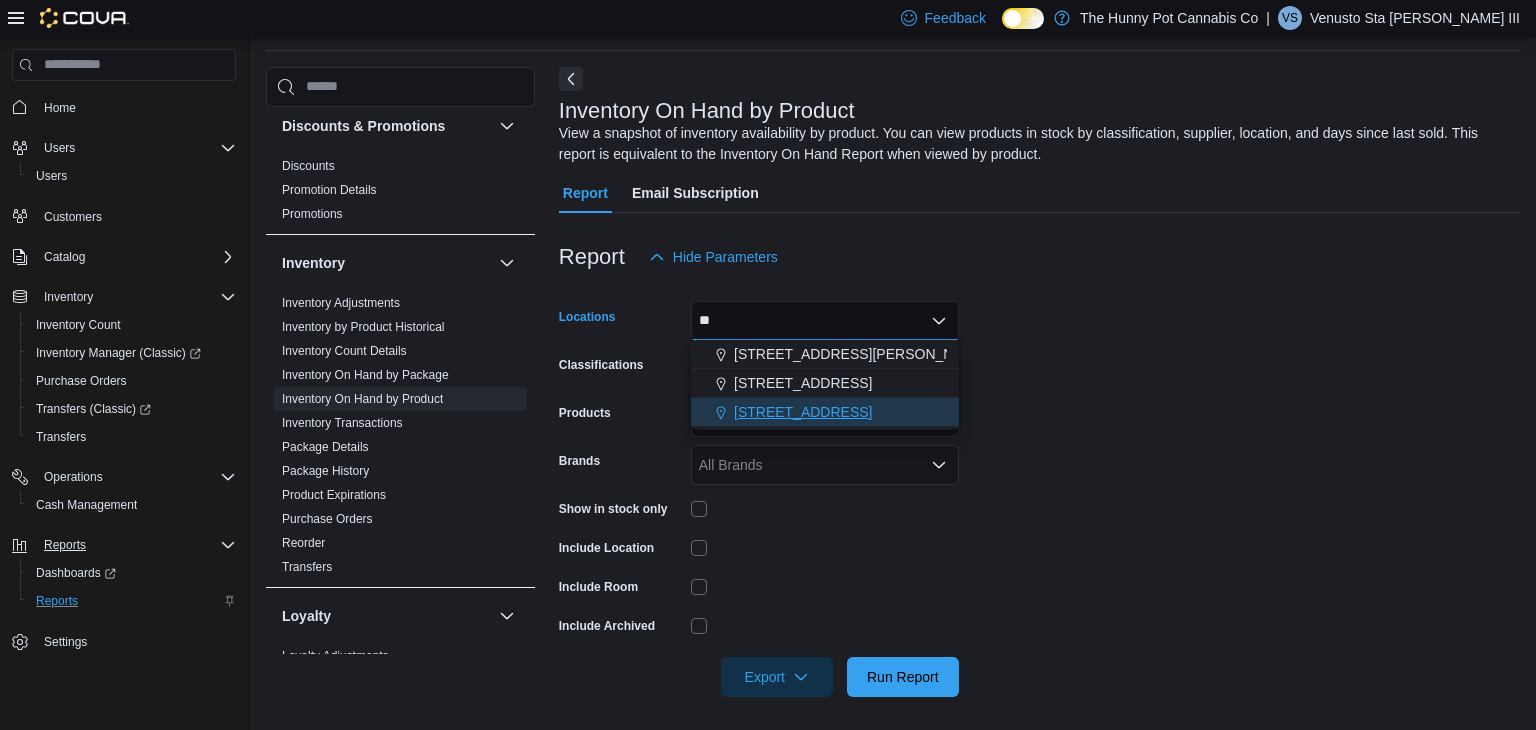 click on "[STREET_ADDRESS]" at bounding box center (825, 412) 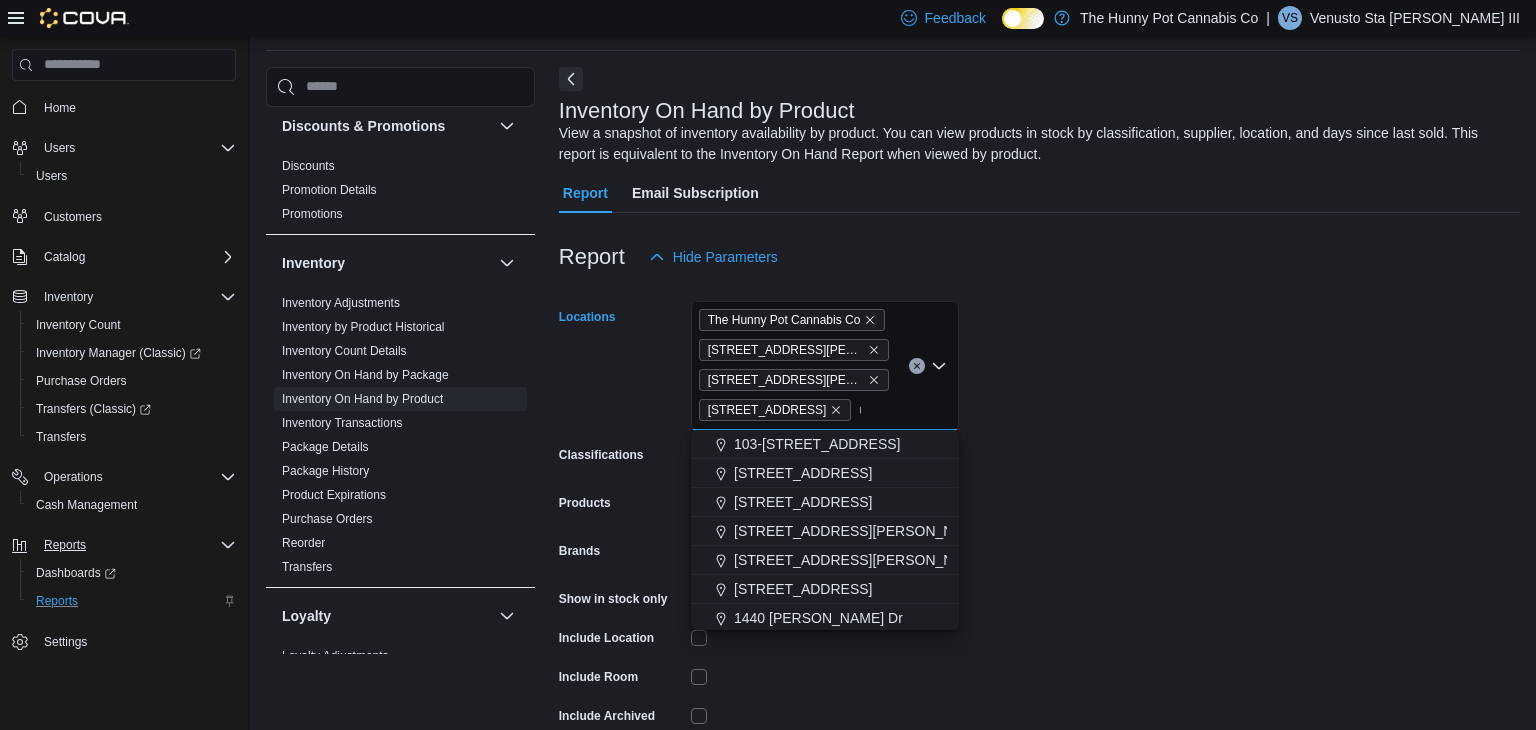 type 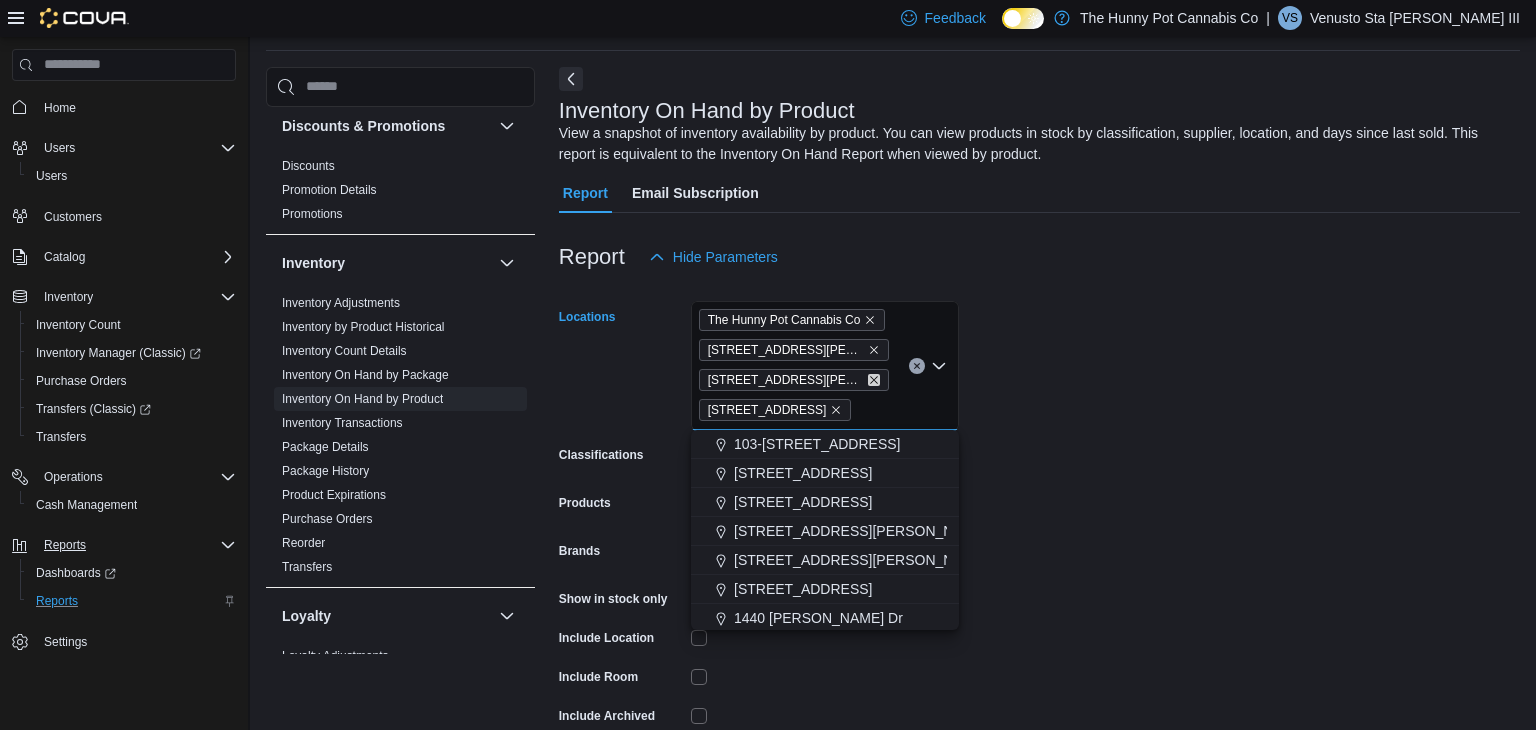 click 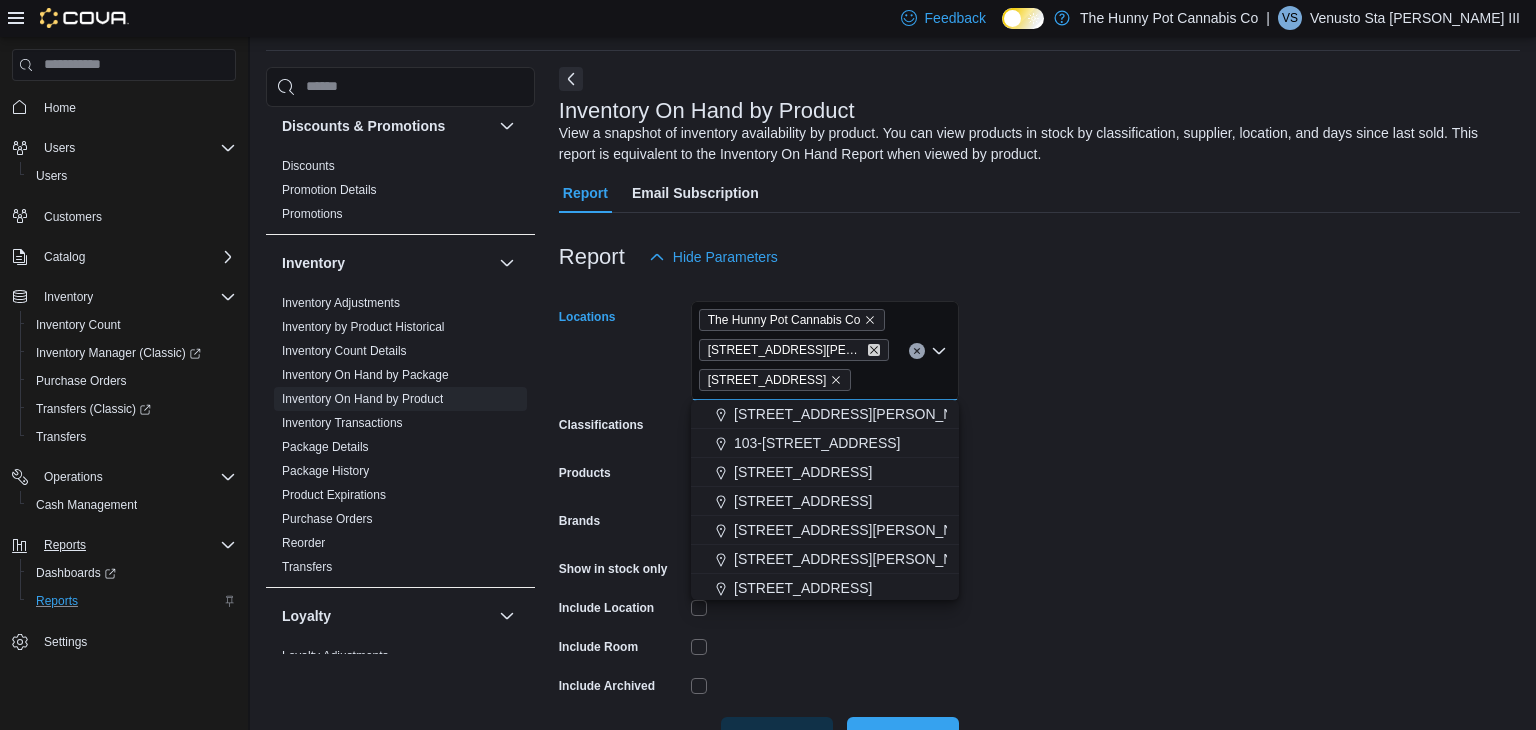 click 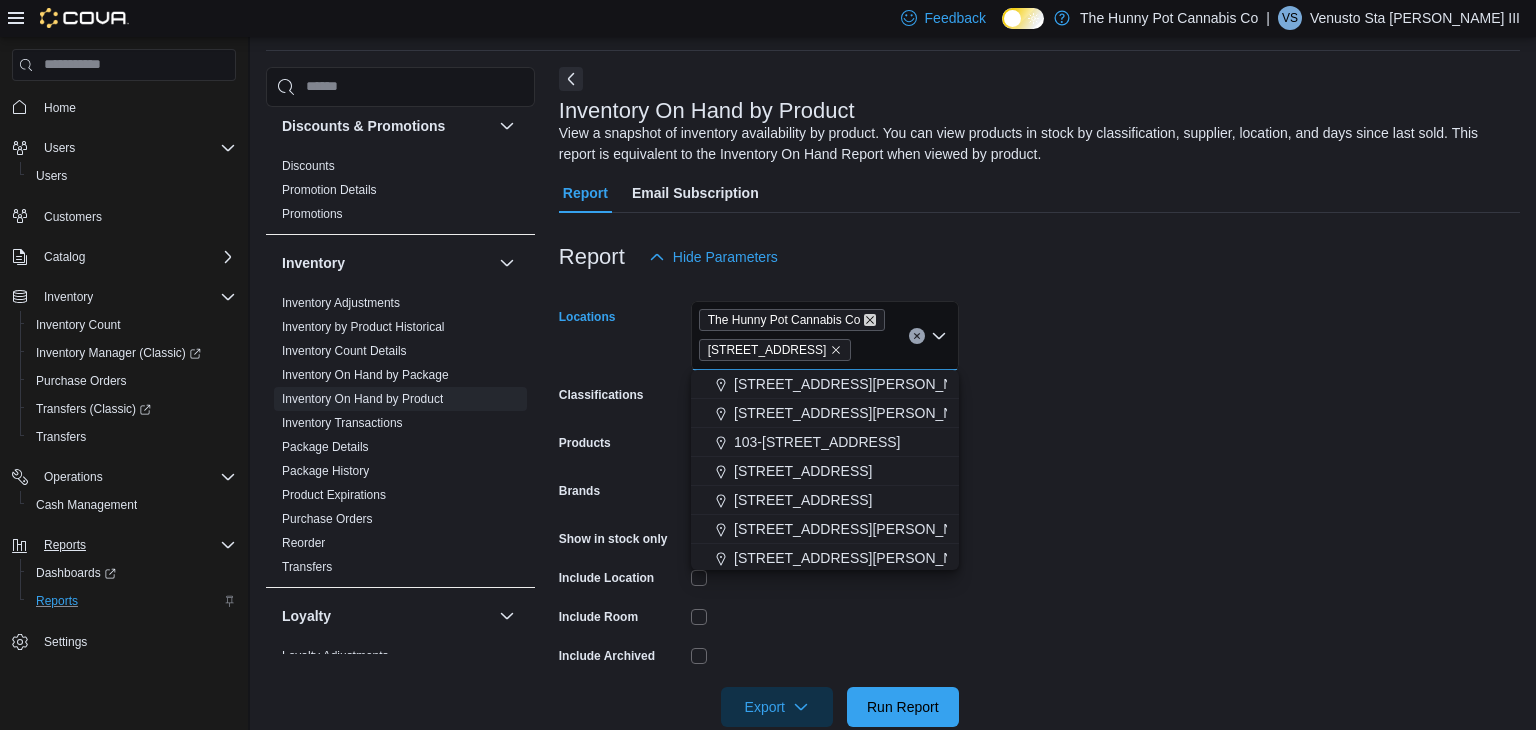 click 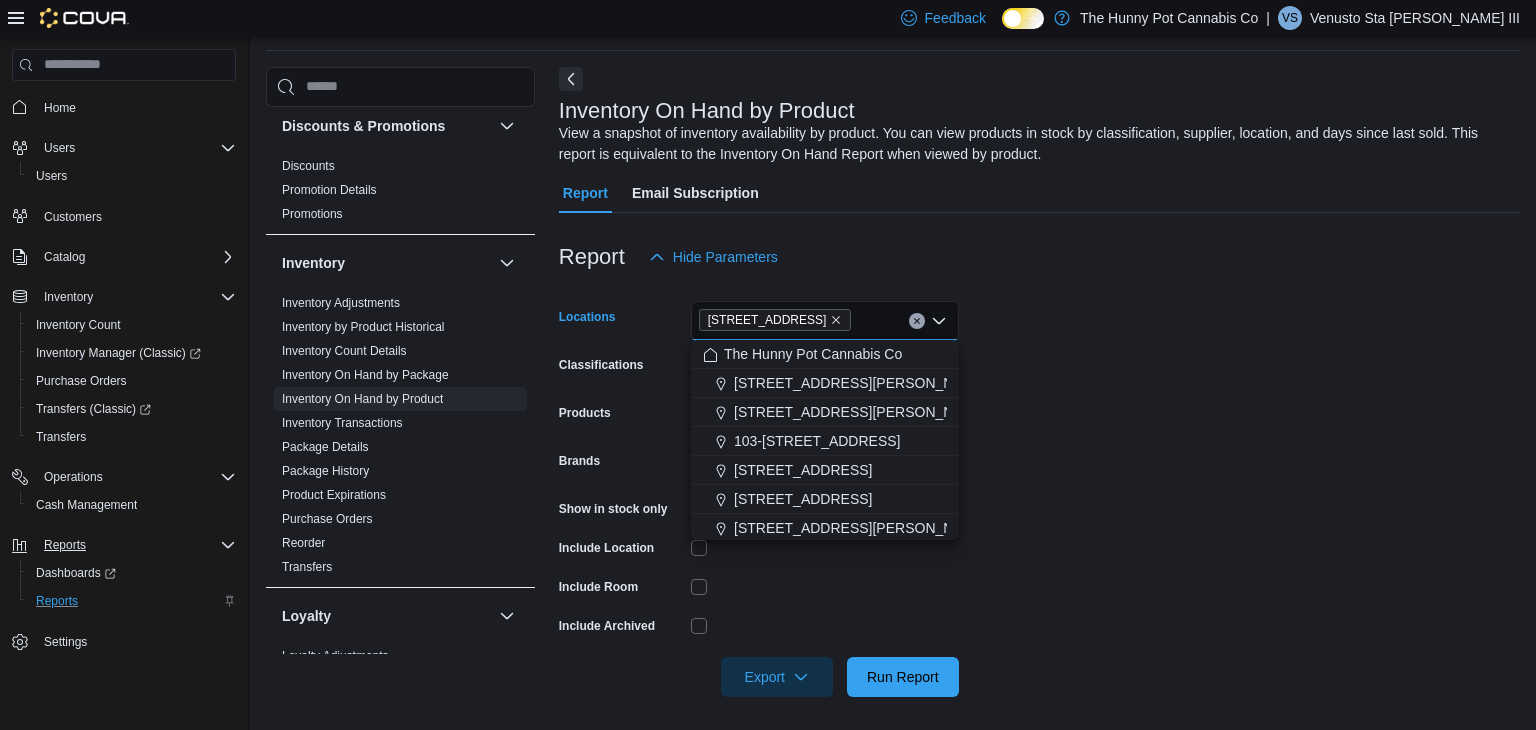 click on "Locations [STREET_ADDRESS] Selected. [STREET_ADDRESS] Backspace to delete [STREET_ADDRESS] All Locations. Type some text or, to display a list of choices, press Down Arrow. To exit the list of choices, press Escape. Classifications All Classifications Products All Products Brands All Brands Show in stock only Include Location Include Room Include Archived Export  Run Report" at bounding box center (1039, 487) 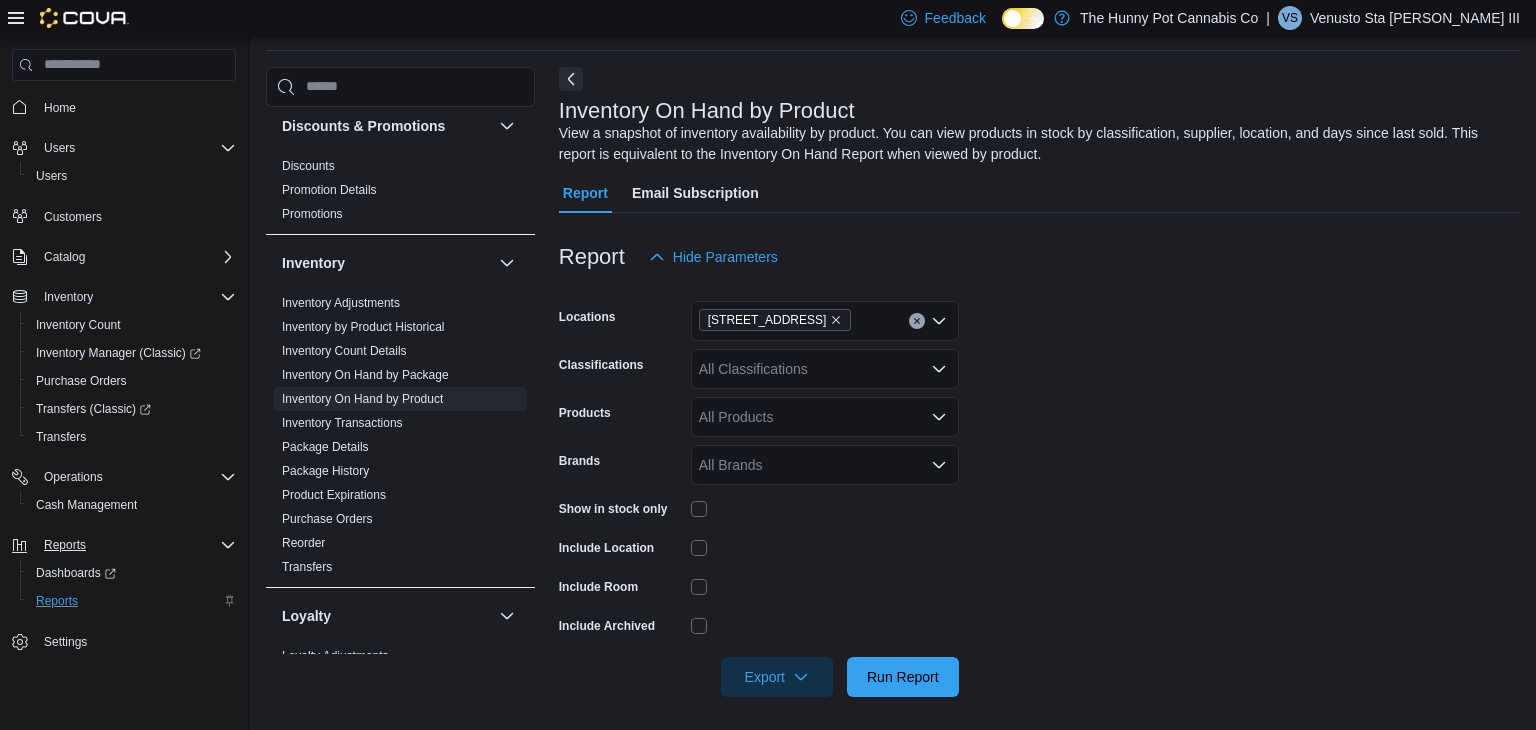 click on "All Classifications" at bounding box center (825, 369) 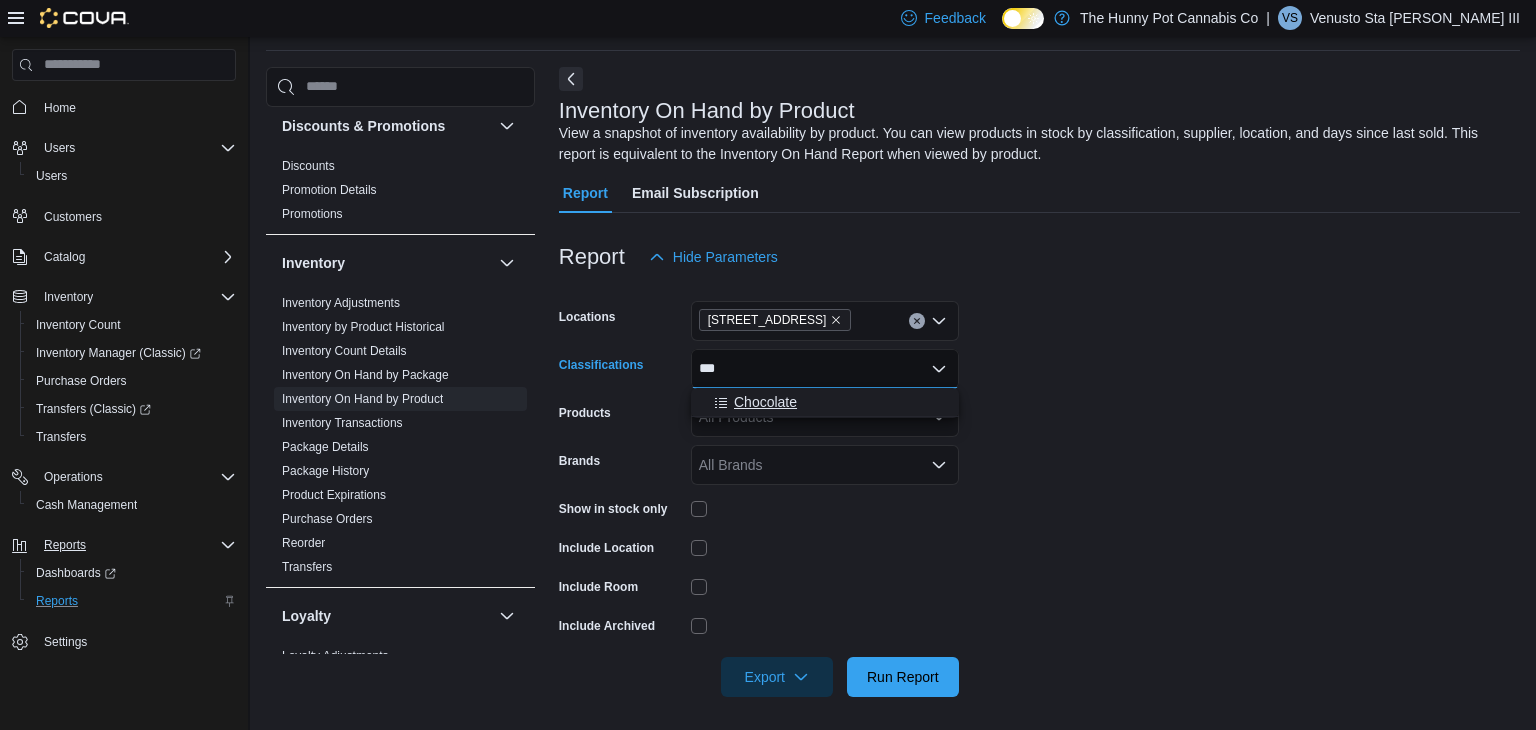 type on "***" 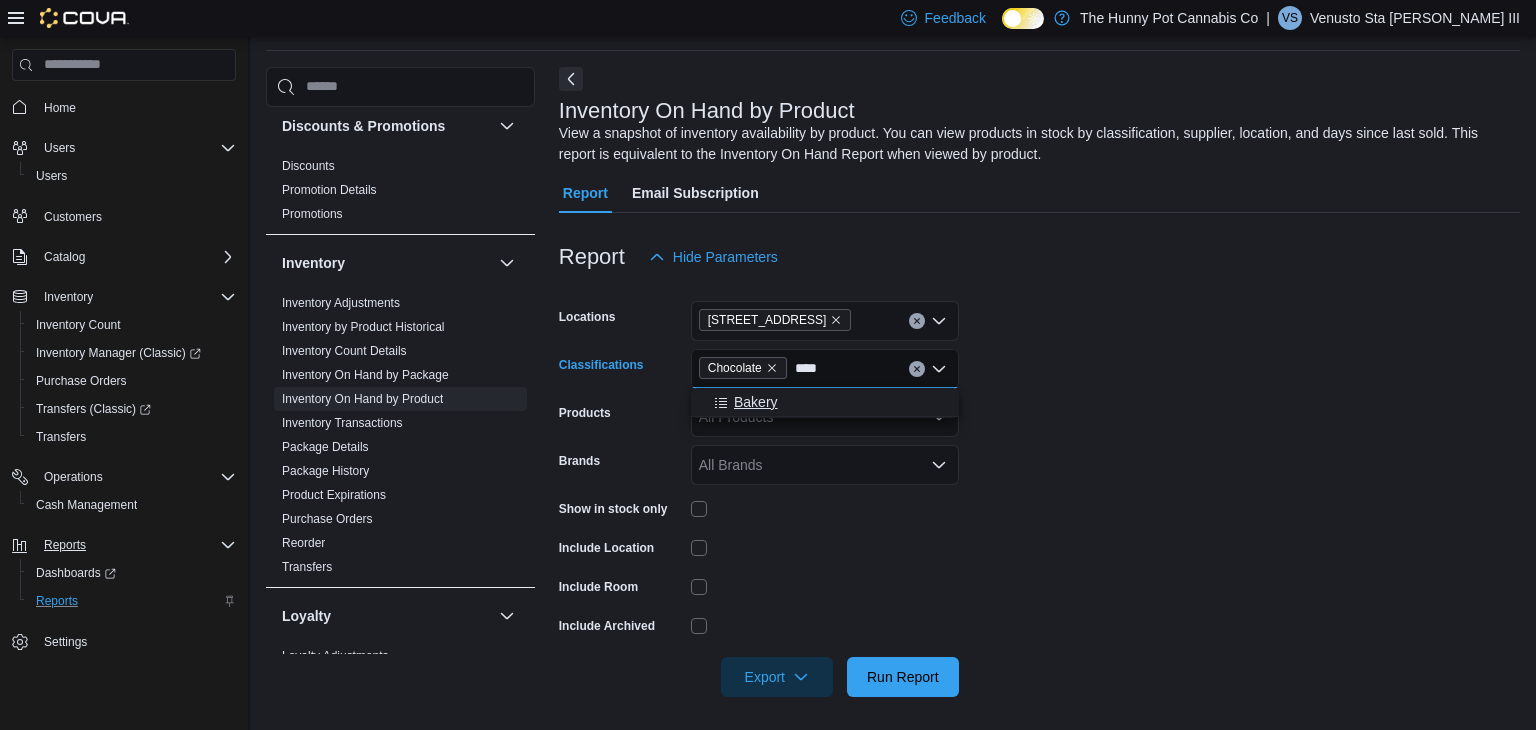 type on "****" 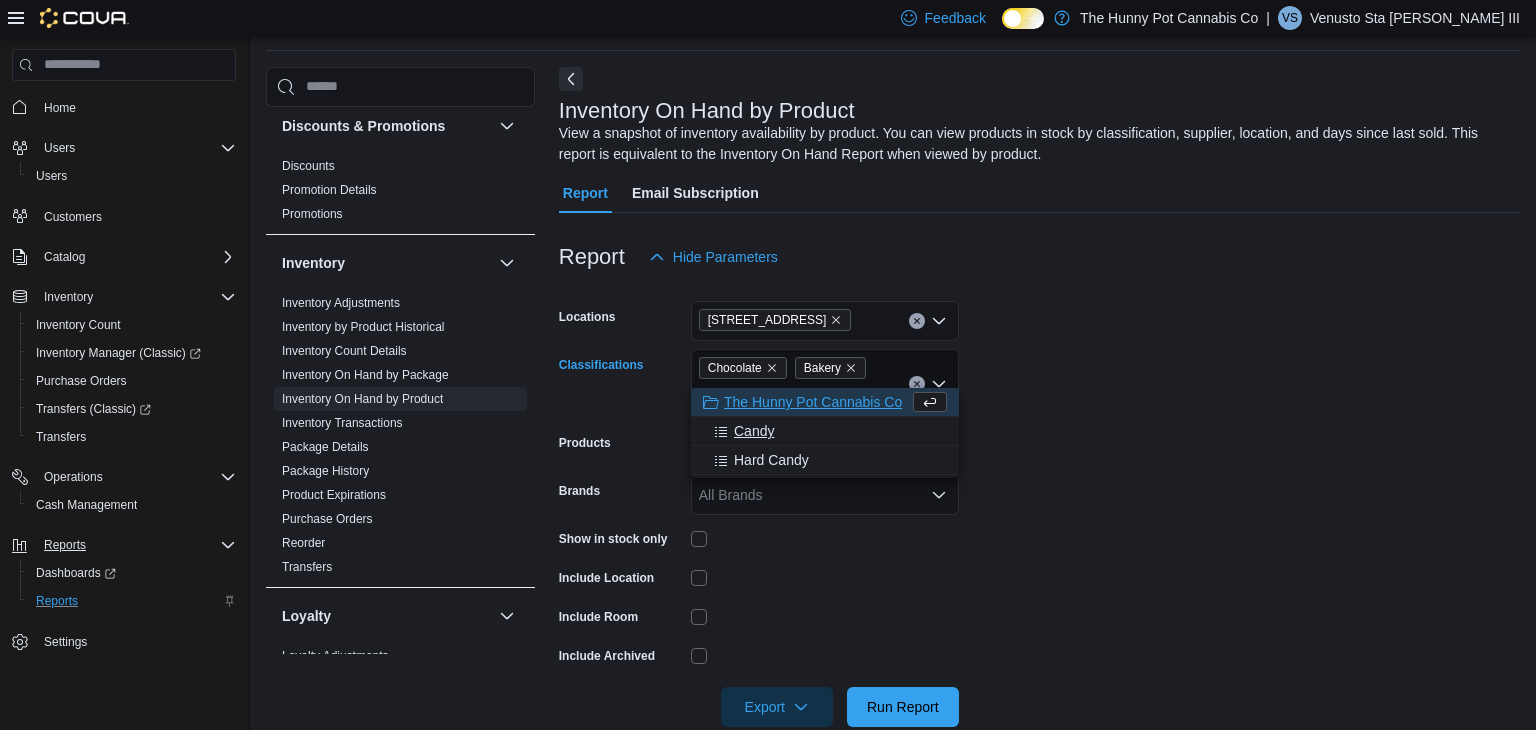 type on "***" 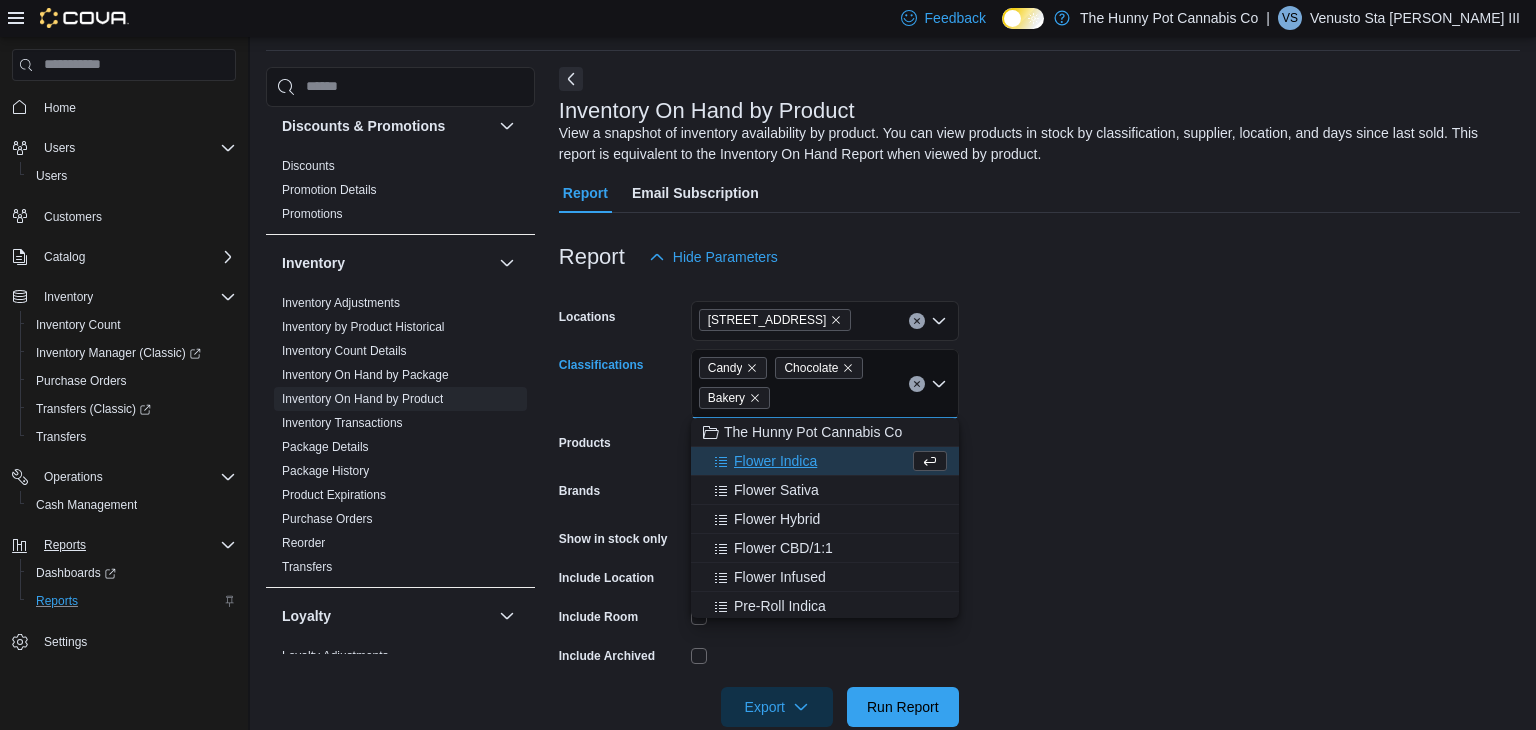 click on "Locations [STREET_ADDRESS] Classifications Candy Chocolate Bakery Combo box. Selected. Candy, Chocolate, Bakery. Press Backspace to delete Bakery. Combo box input. All Classifications. Type some text or, to display a list of choices, press Down Arrow. To exit the list of choices, press Escape. Products All Products Brands All Brands Show in stock only Include Location Include Room Include Archived Export  Run Report" at bounding box center [1039, 502] 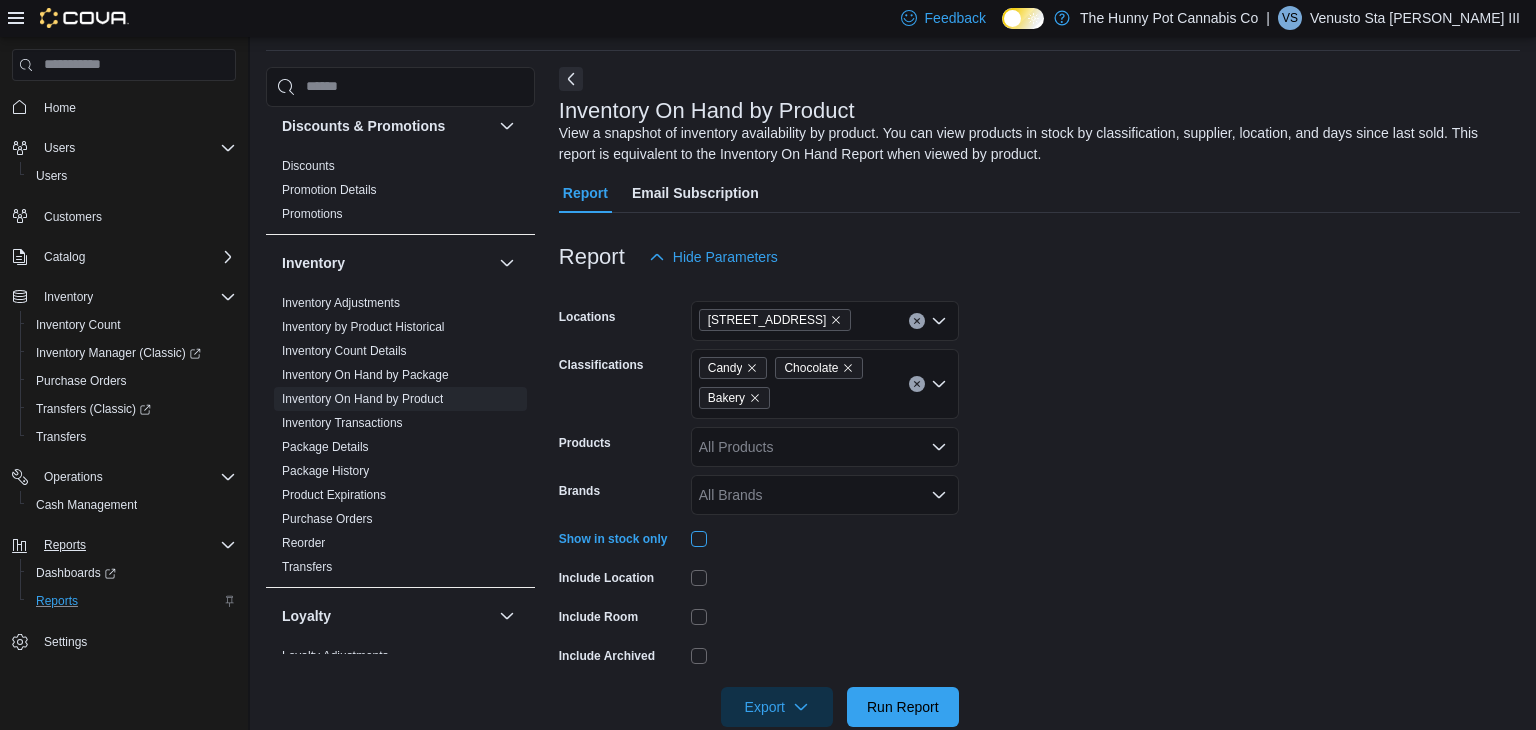 scroll, scrollTop: 104, scrollLeft: 0, axis: vertical 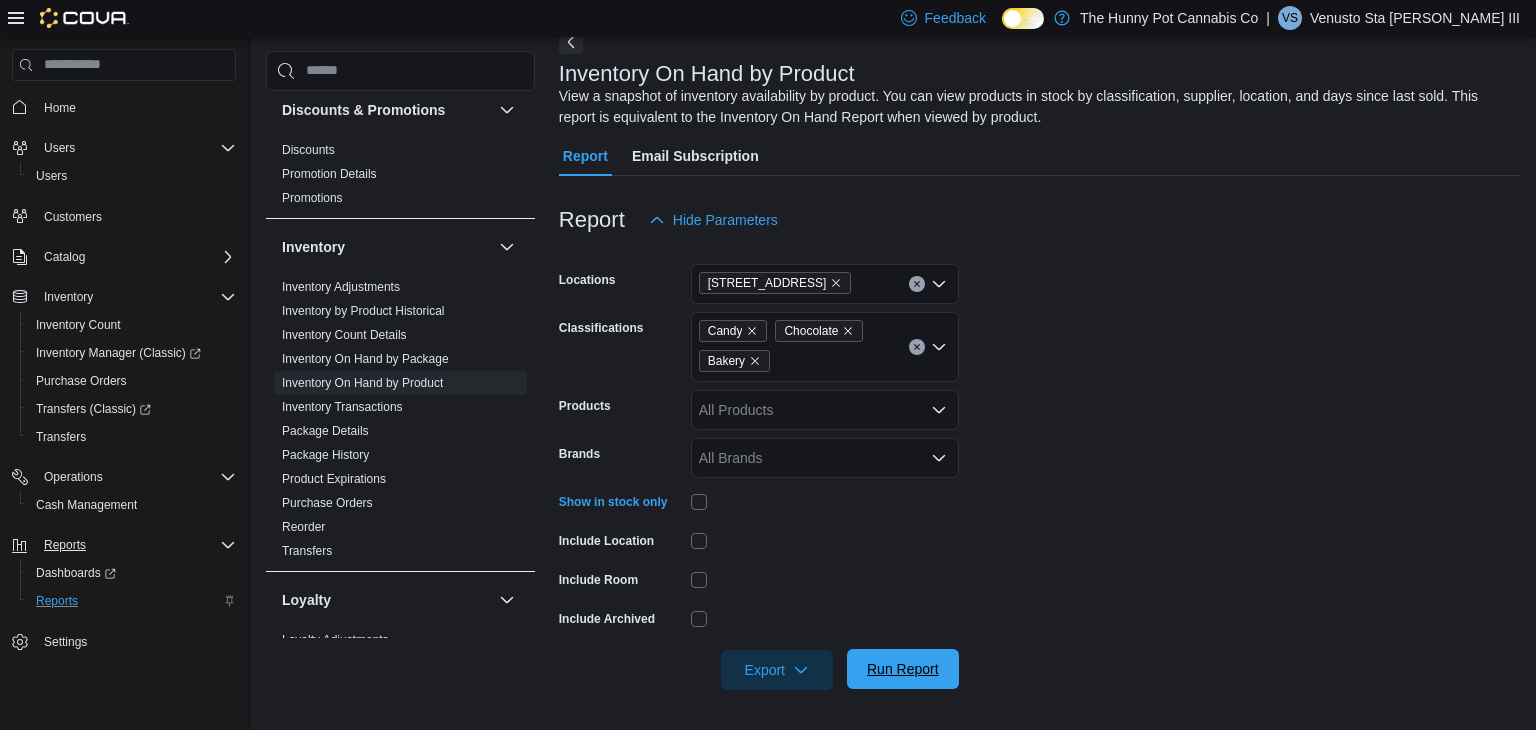 click on "Run Report" at bounding box center (903, 669) 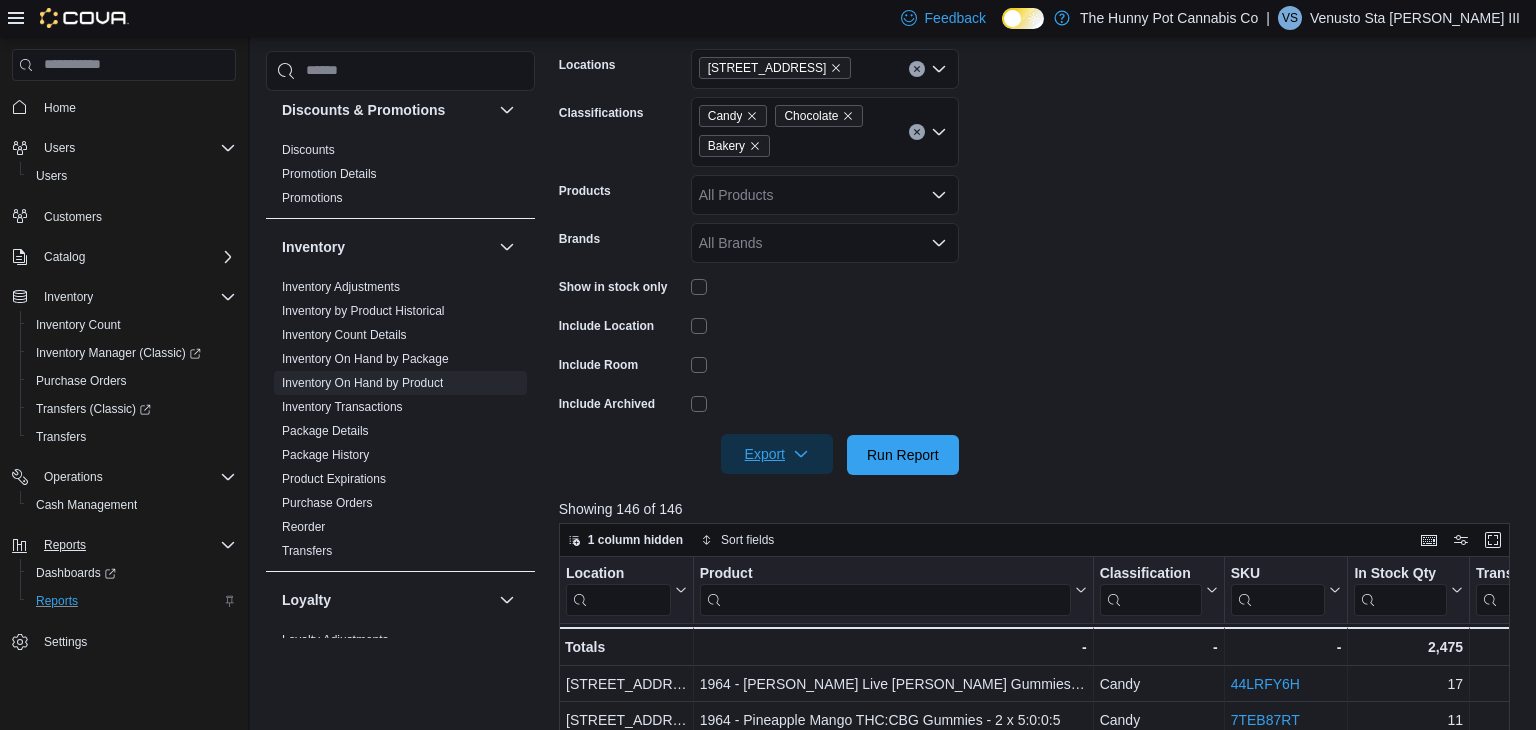 scroll, scrollTop: 327, scrollLeft: 0, axis: vertical 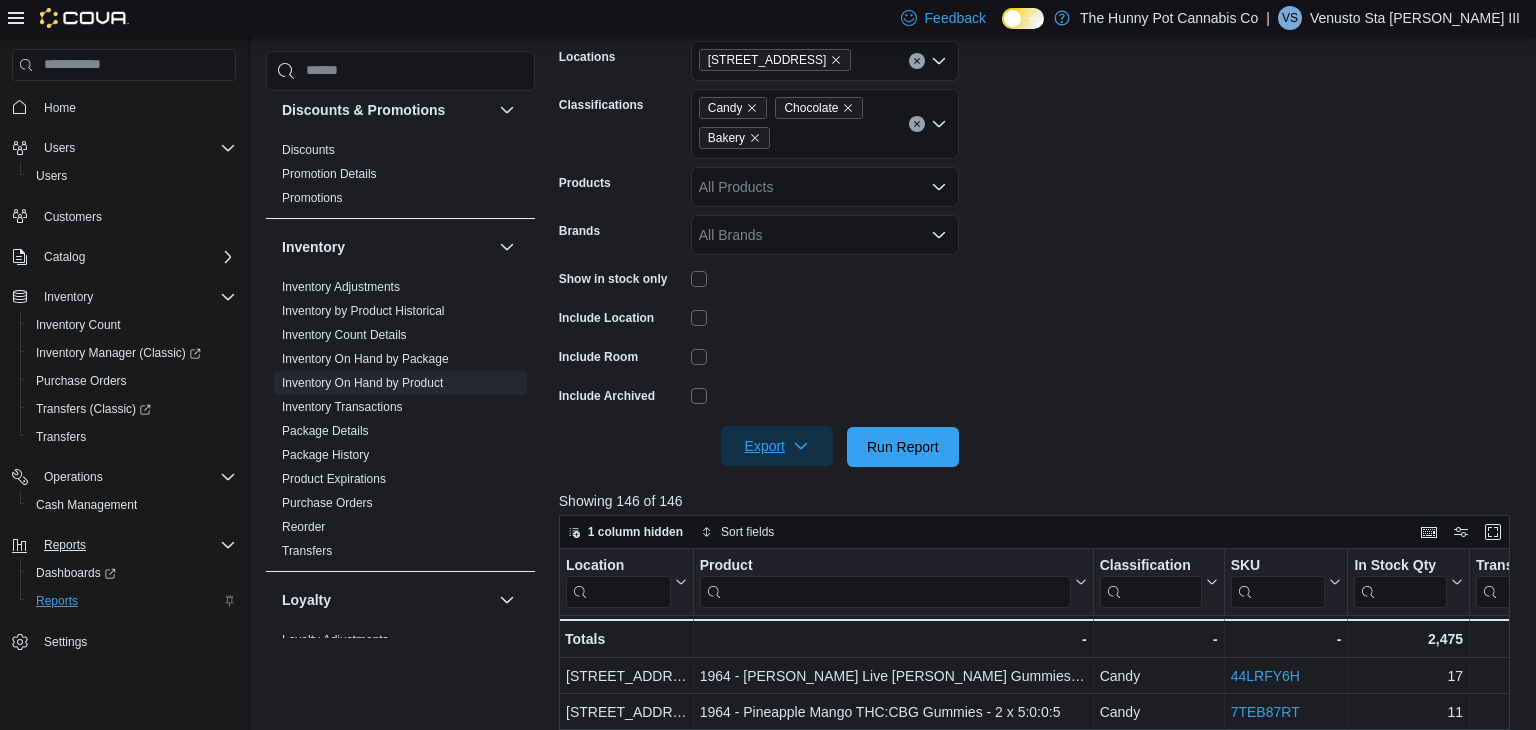 click on "Export" at bounding box center (777, 446) 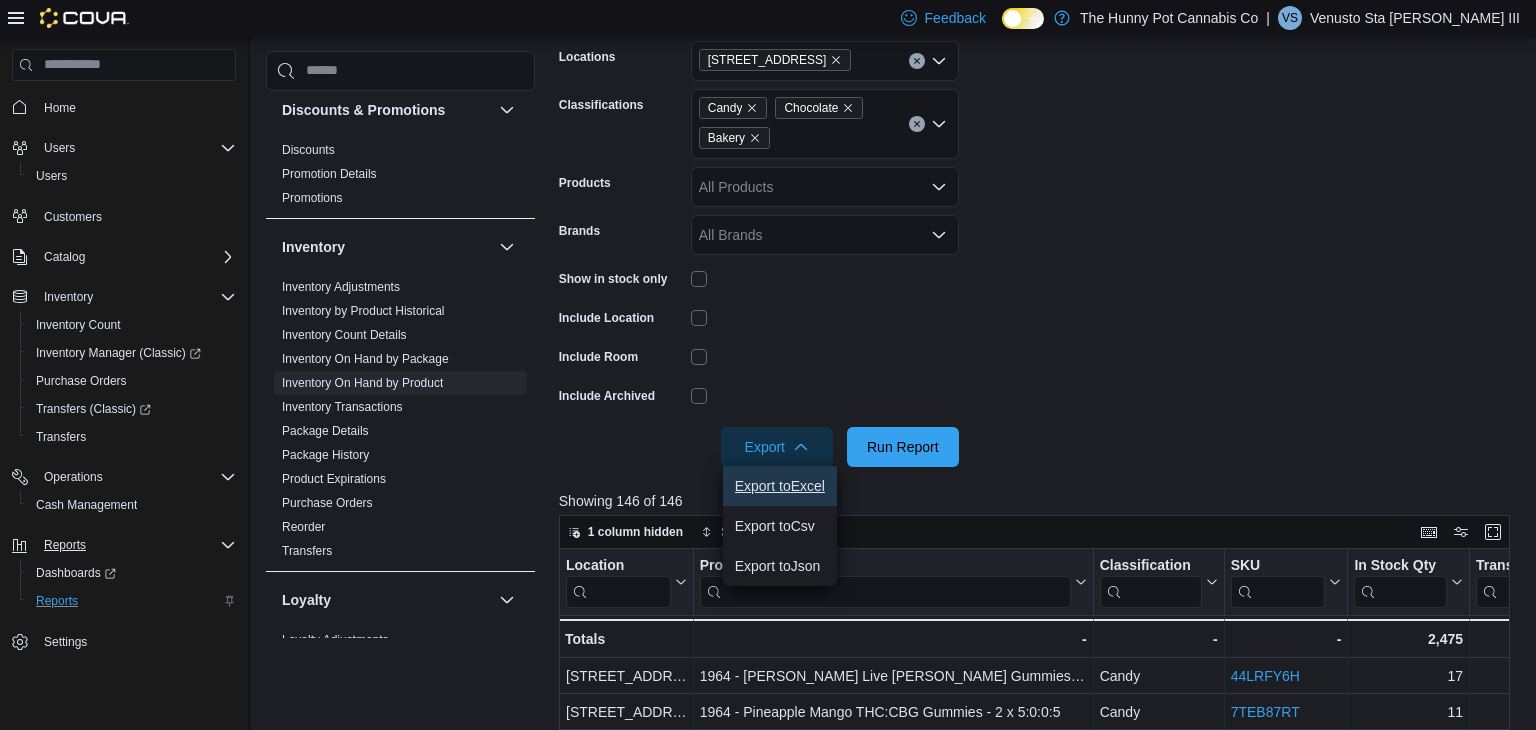 click on "Export to  Excel" at bounding box center (780, 486) 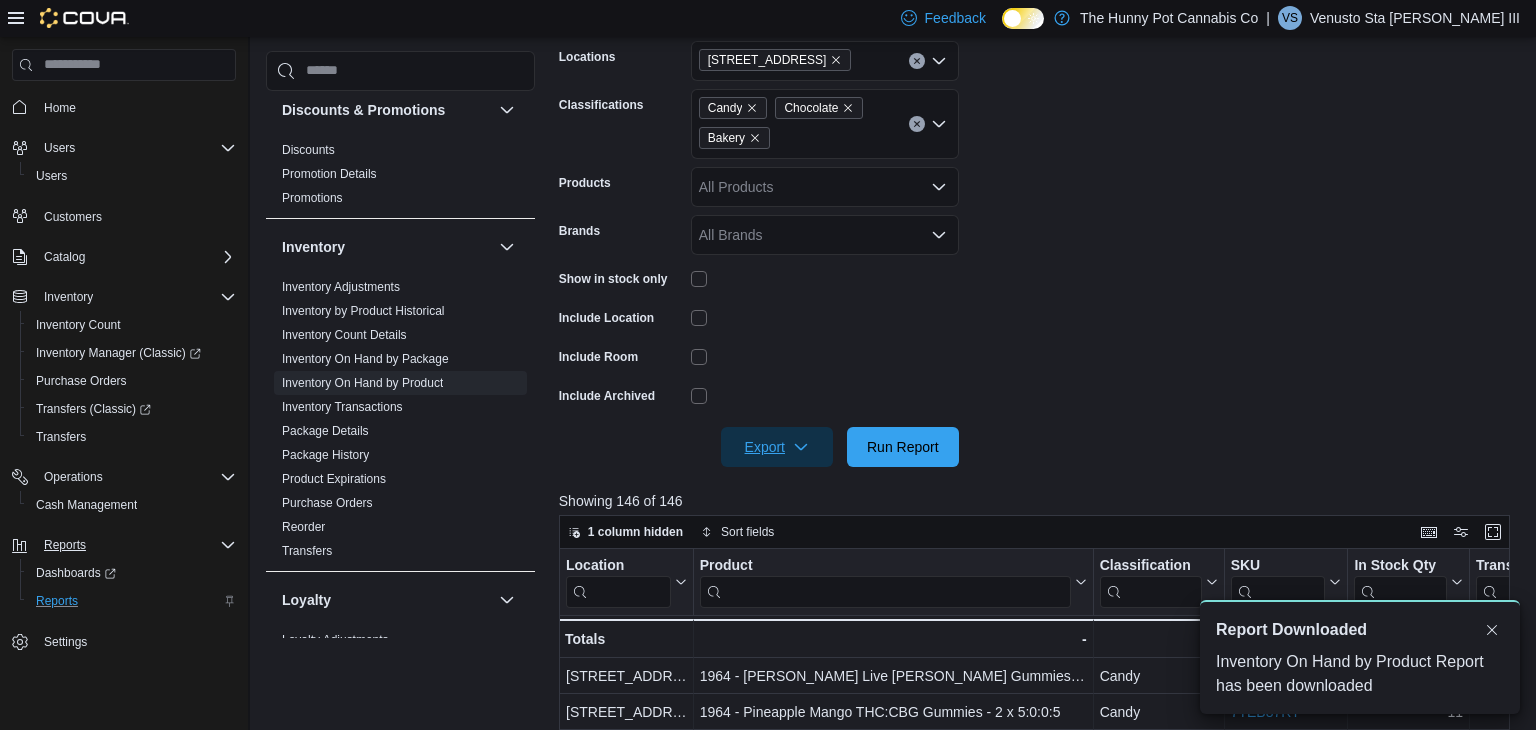 scroll, scrollTop: 0, scrollLeft: 0, axis: both 